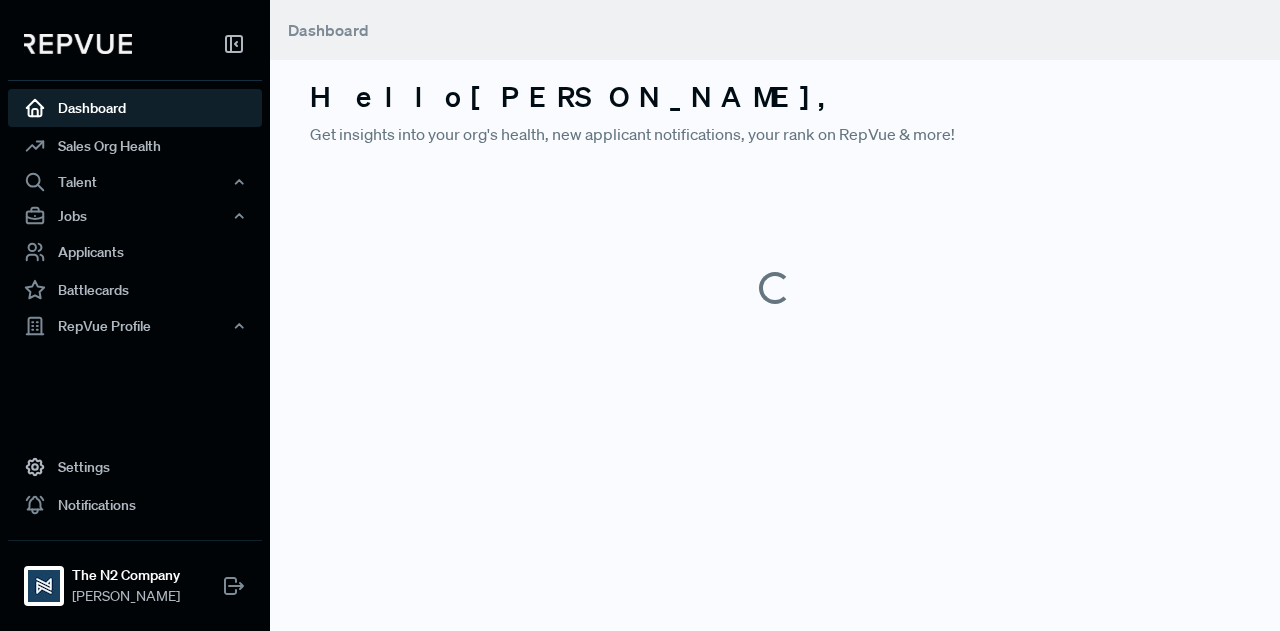 scroll, scrollTop: 0, scrollLeft: 0, axis: both 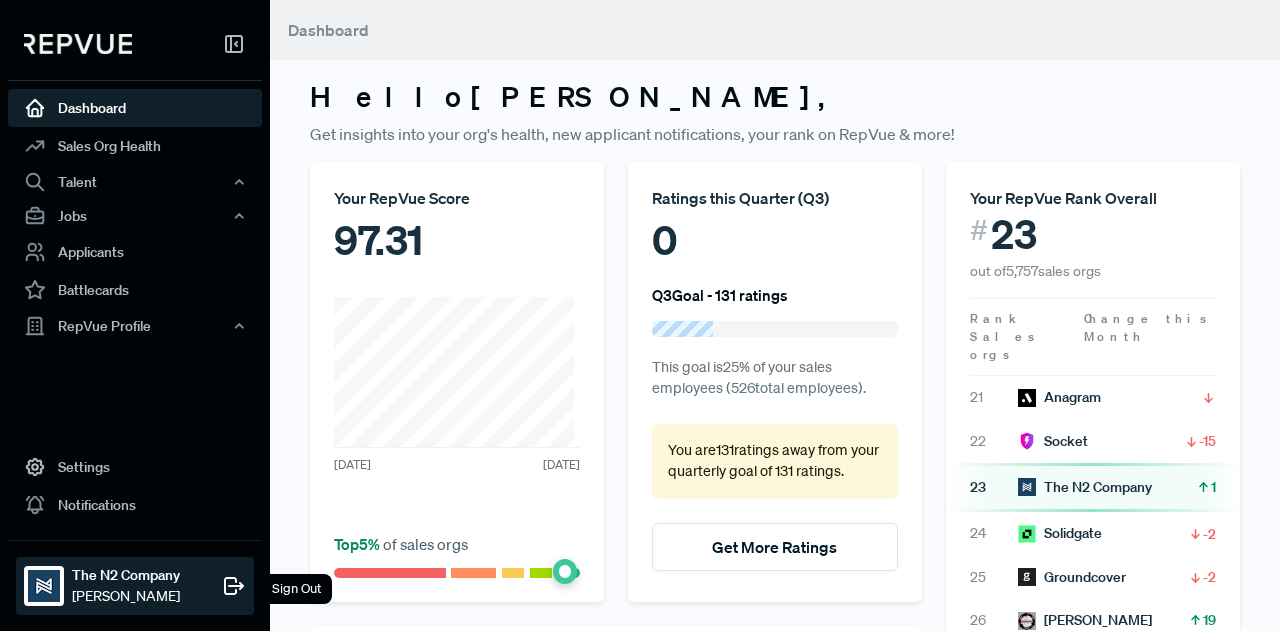 click on "The N2 Company Kevin Baggs Sign Out" at bounding box center [135, 586] 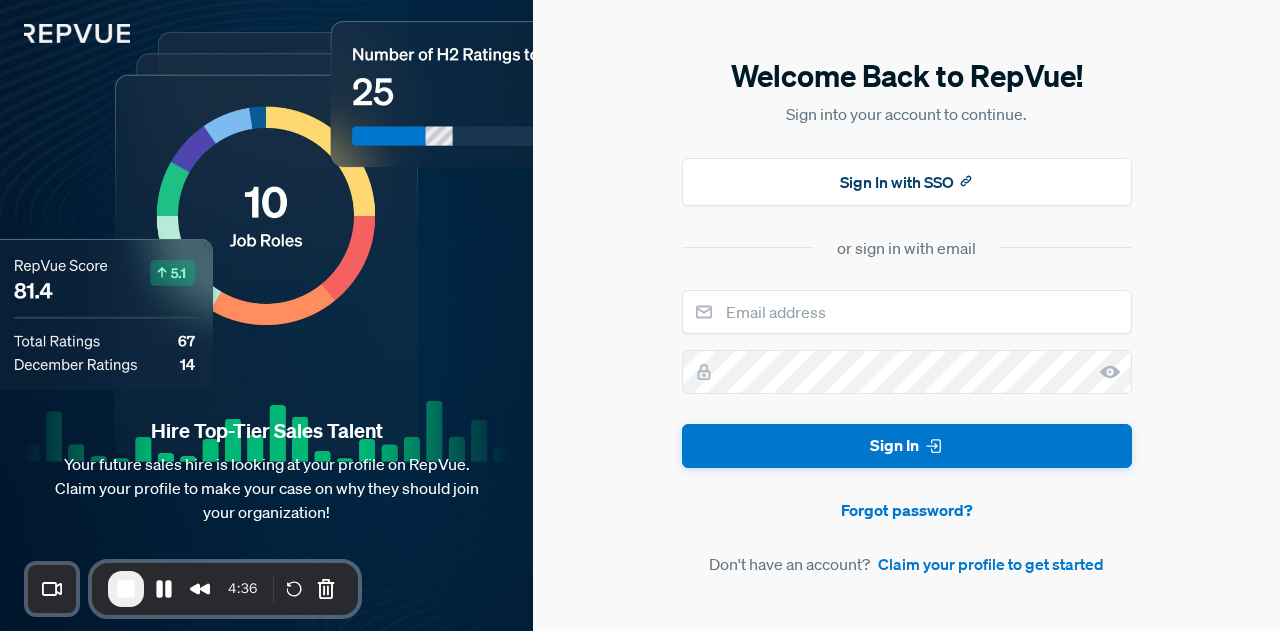 scroll, scrollTop: 0, scrollLeft: 0, axis: both 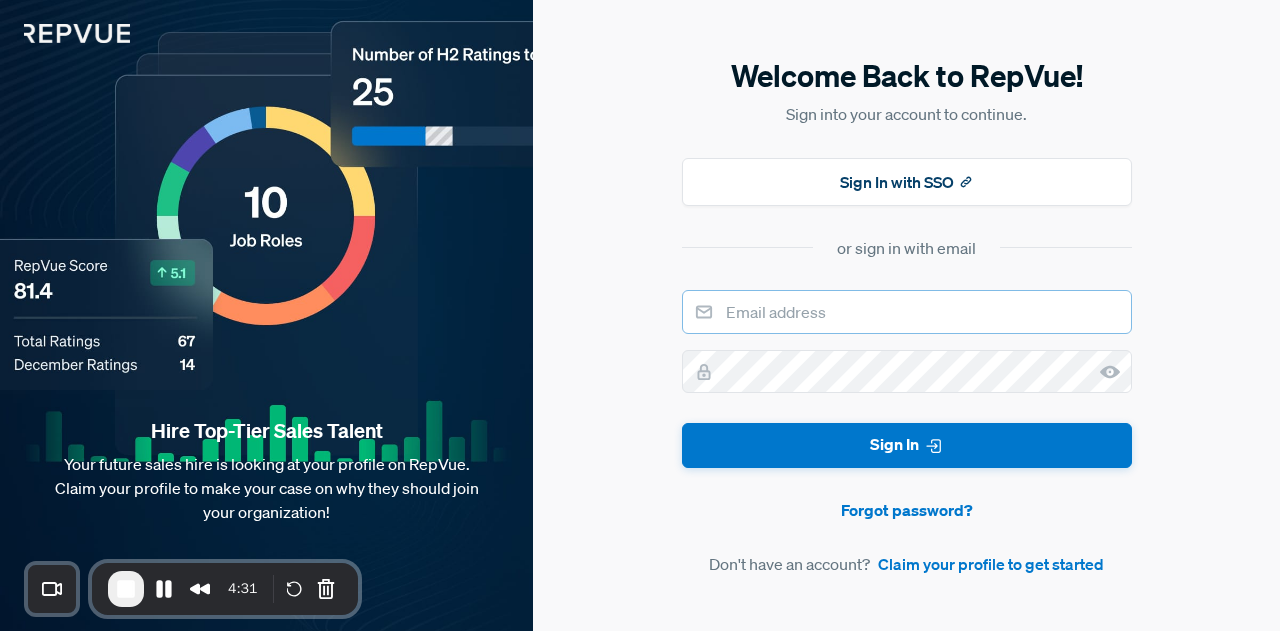 click at bounding box center [907, 312] 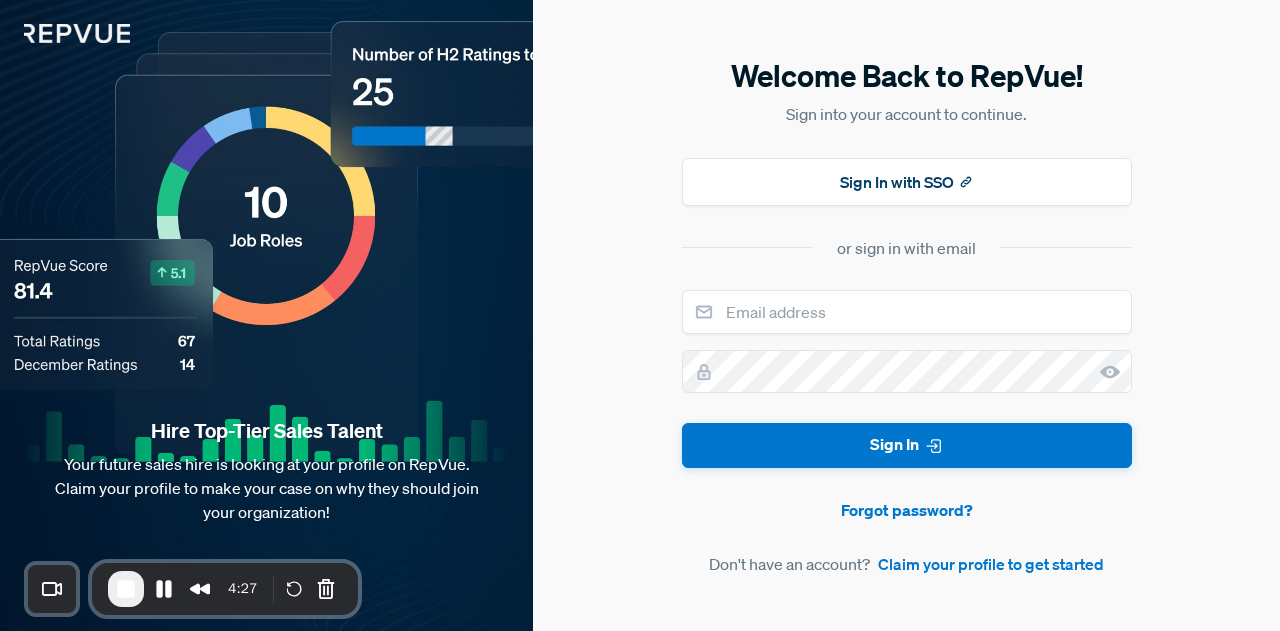 click at bounding box center [907, 312] 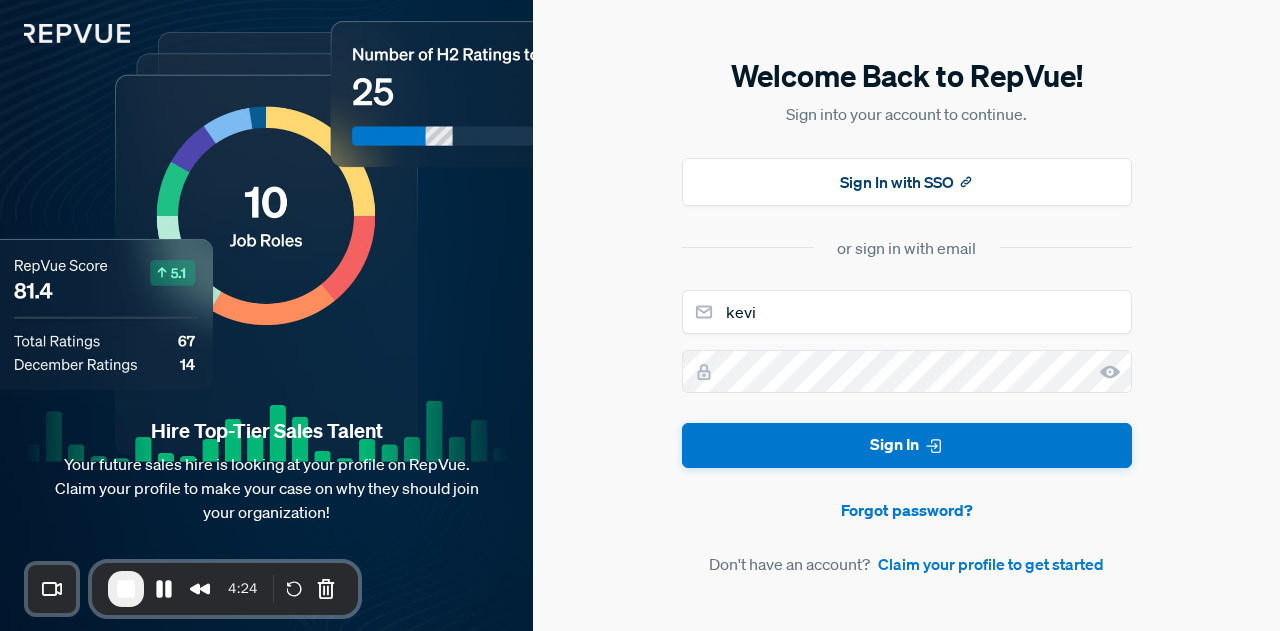 type on "[EMAIL_ADDRESS][DOMAIN_NAME]" 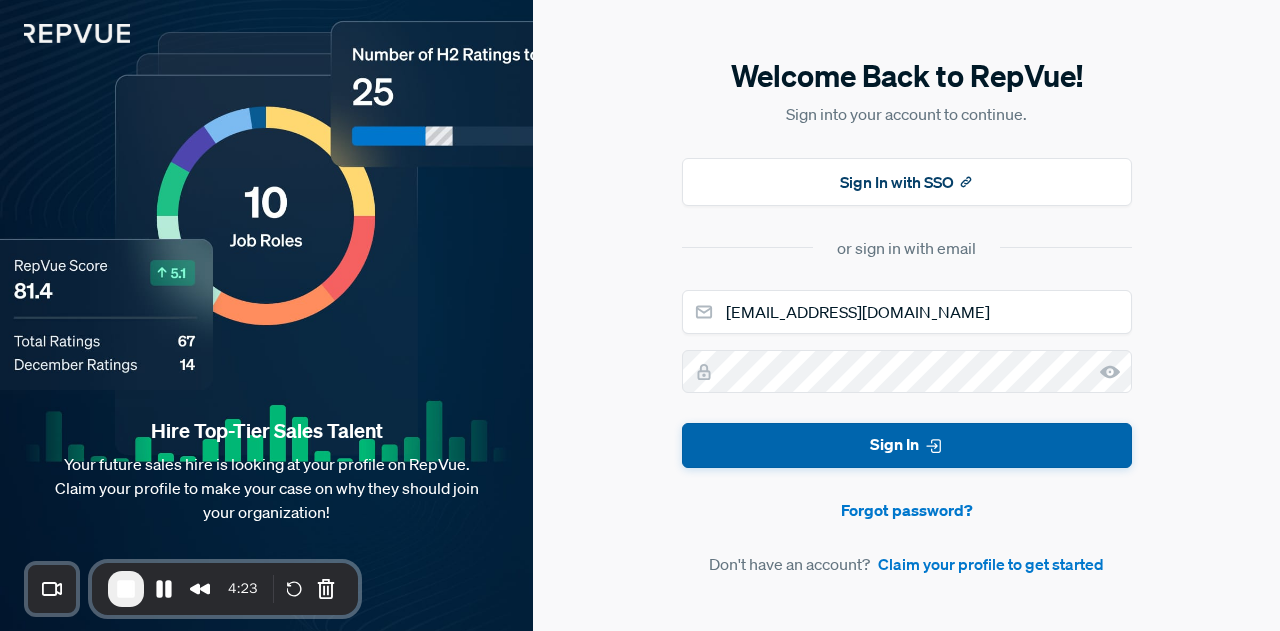 click on "Sign In" at bounding box center [907, 445] 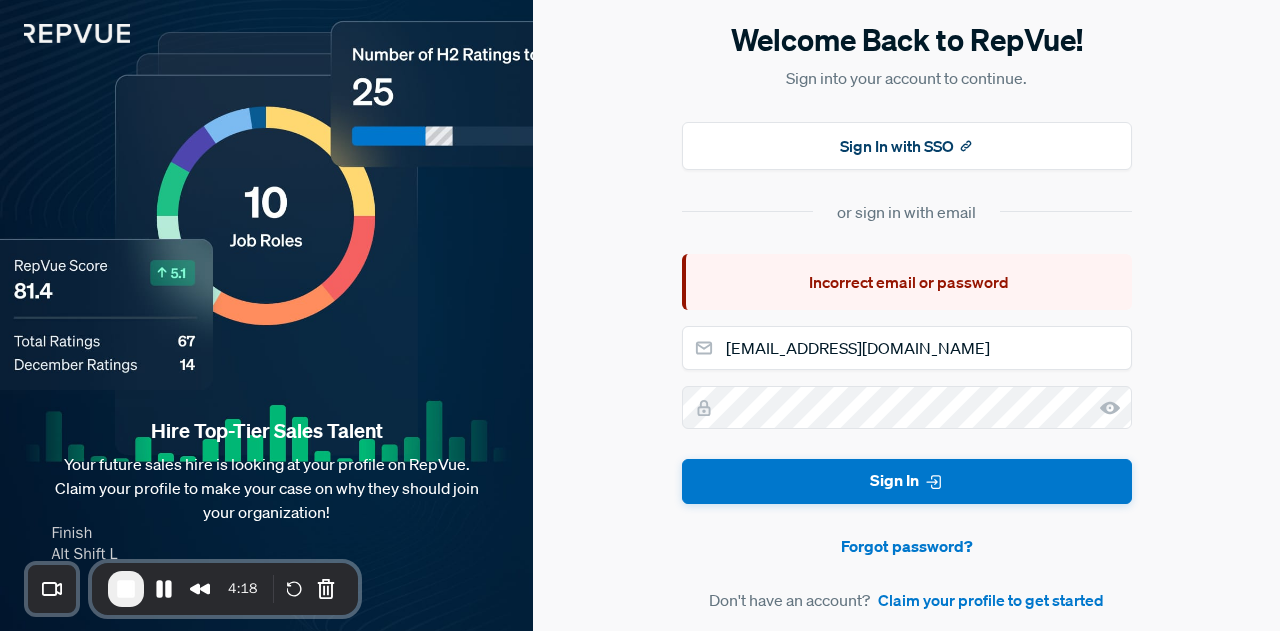 click at bounding box center (126, 589) 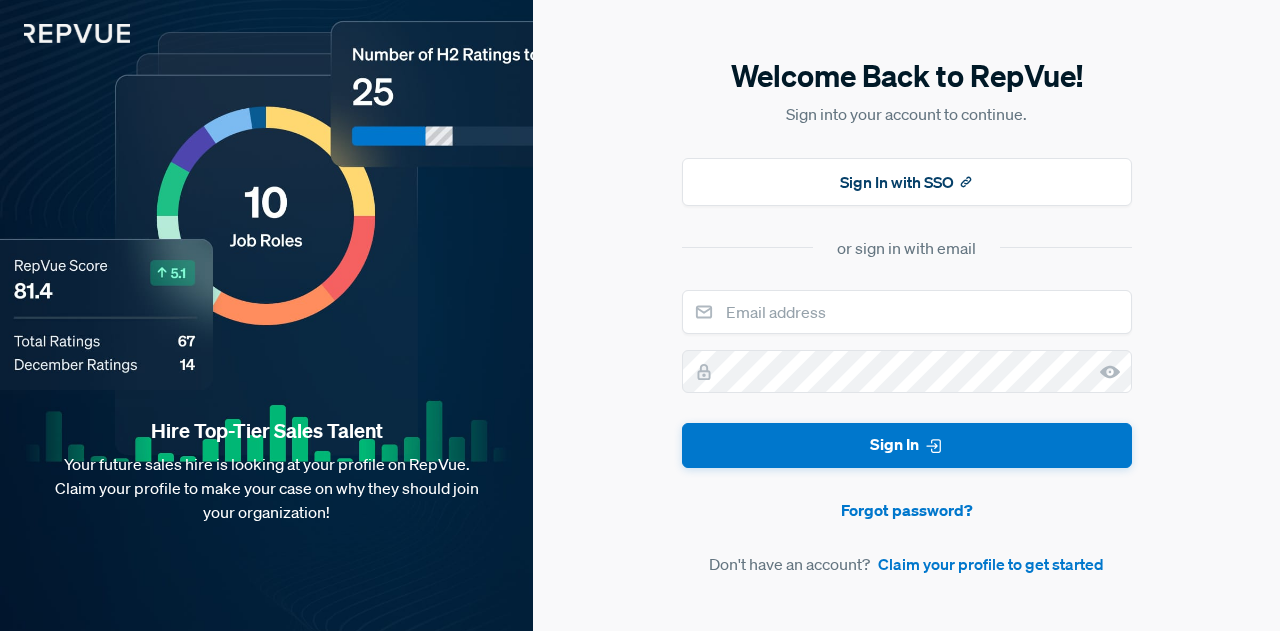 scroll, scrollTop: 0, scrollLeft: 0, axis: both 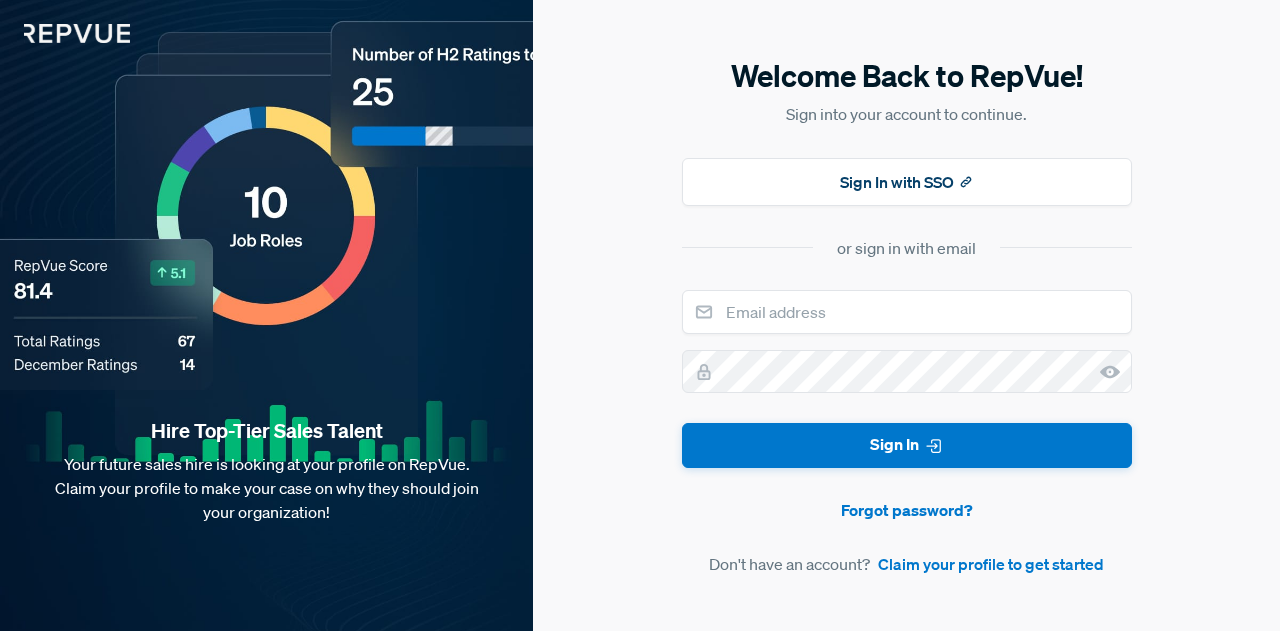 click 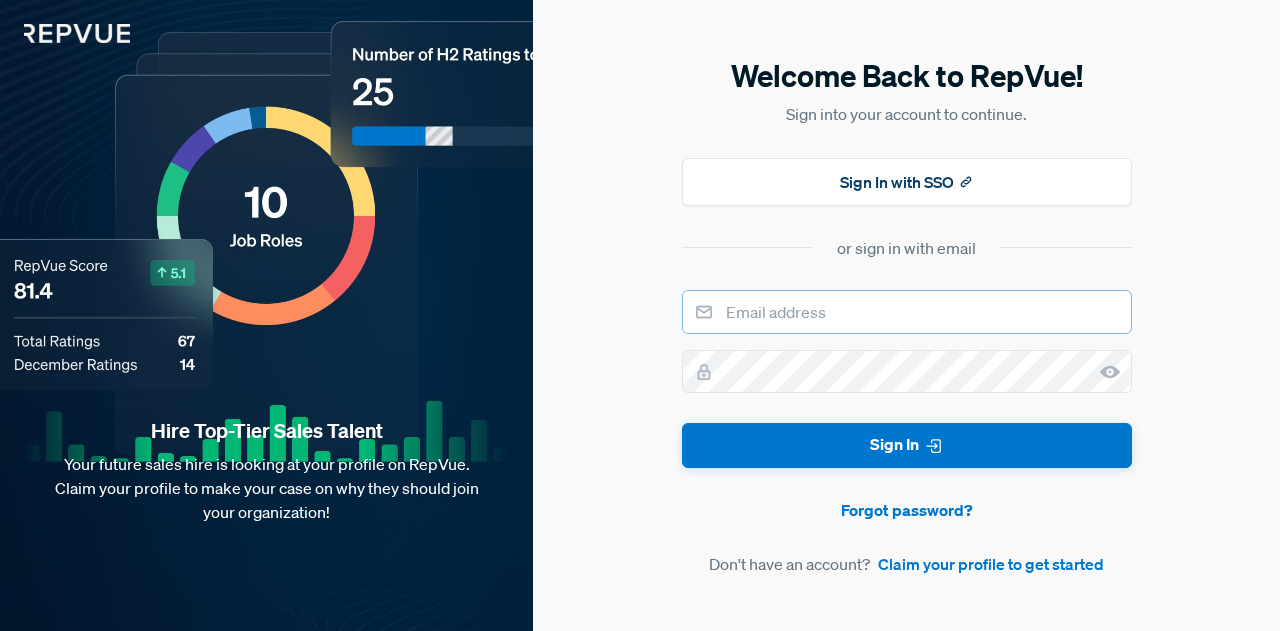 click at bounding box center [907, 312] 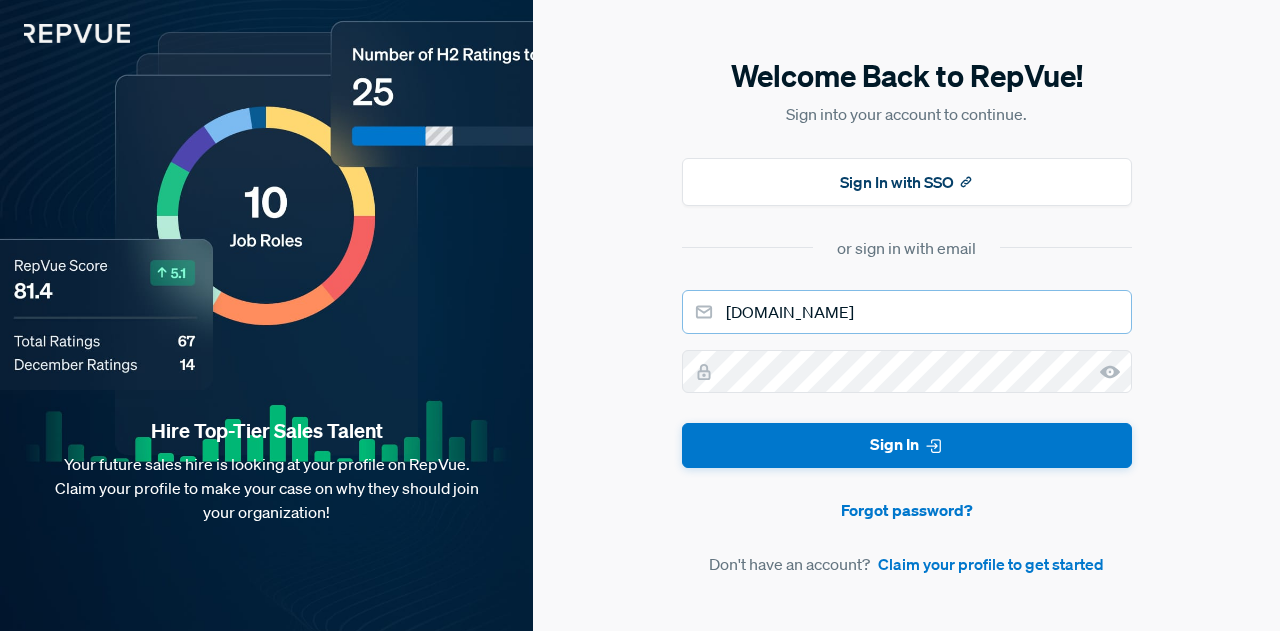 type on "kevin.baggs@n2co.com" 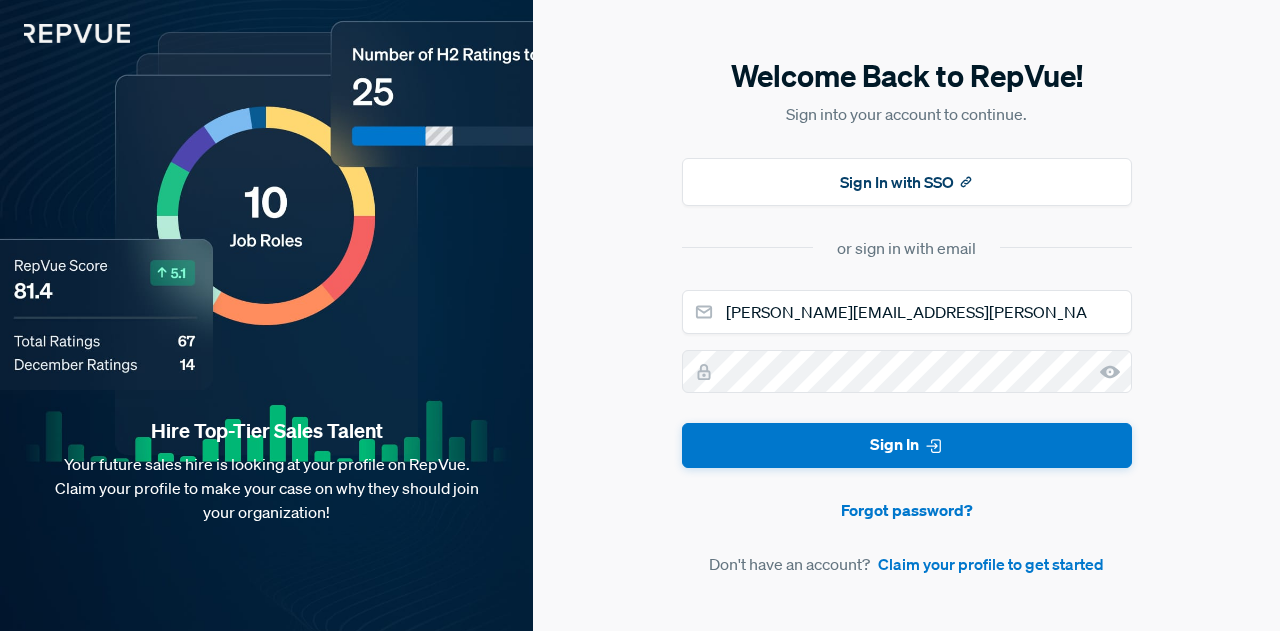 click on "Welcome Back to RepVue! Sign into your account to continue. Sign In with SSO  or sign in with email kevin.baggs@n2co.com Sign In Forgot password? Don't have an account? Claim your profile to get started" at bounding box center (906, 315) 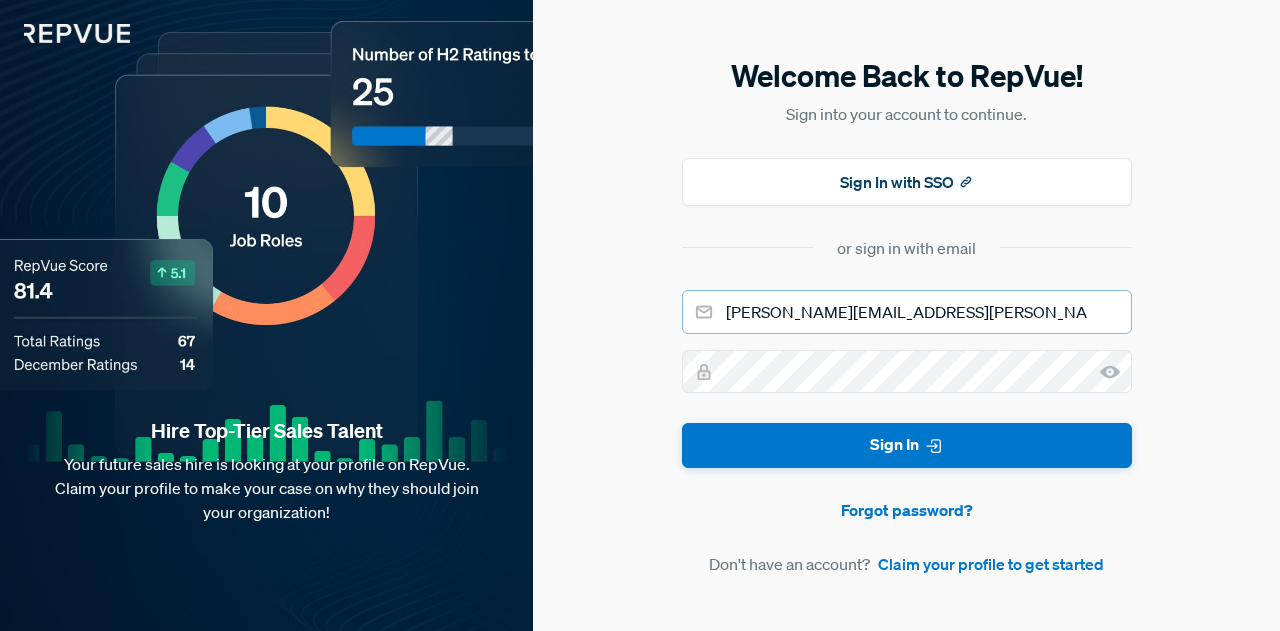 drag, startPoint x: 908, startPoint y: 321, endPoint x: 726, endPoint y: 311, distance: 182.27452 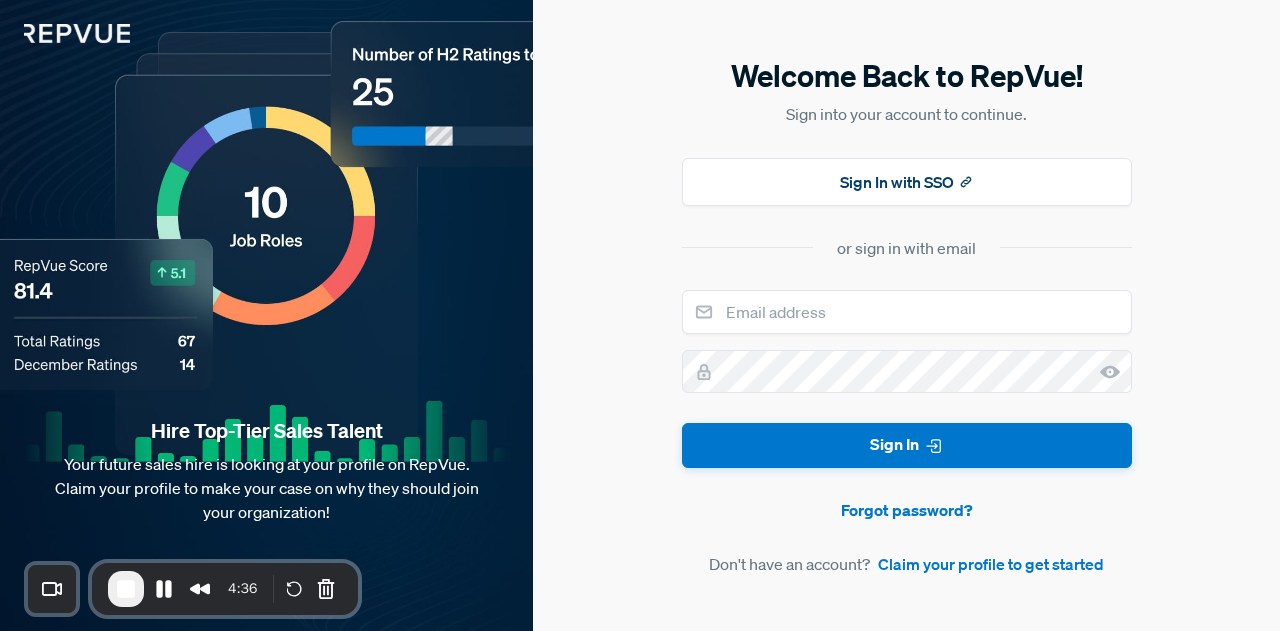scroll, scrollTop: 0, scrollLeft: 0, axis: both 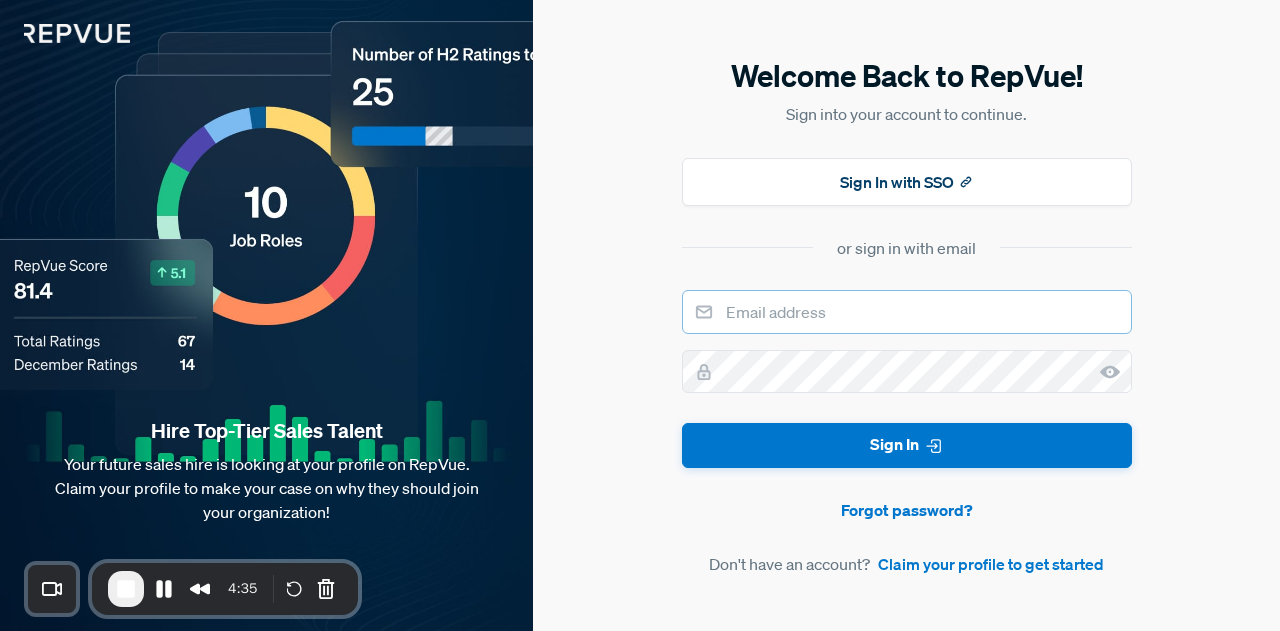 click at bounding box center [907, 312] 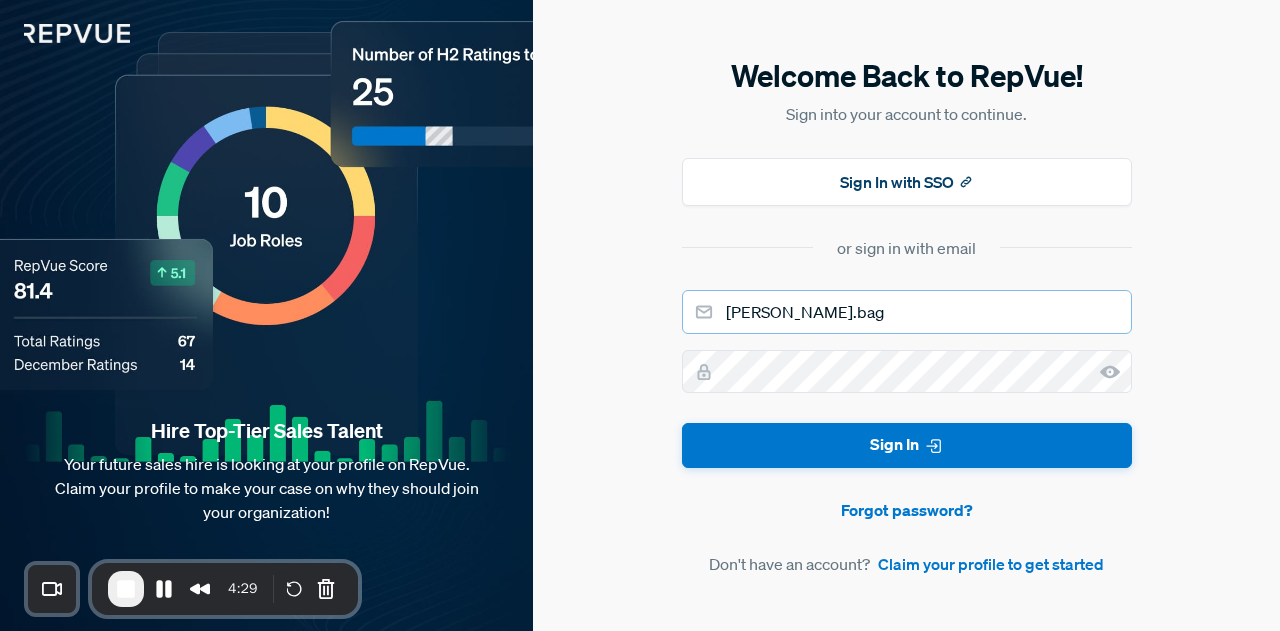 type on "[PERSON_NAME][EMAIL_ADDRESS][PERSON_NAME][DOMAIN_NAME]" 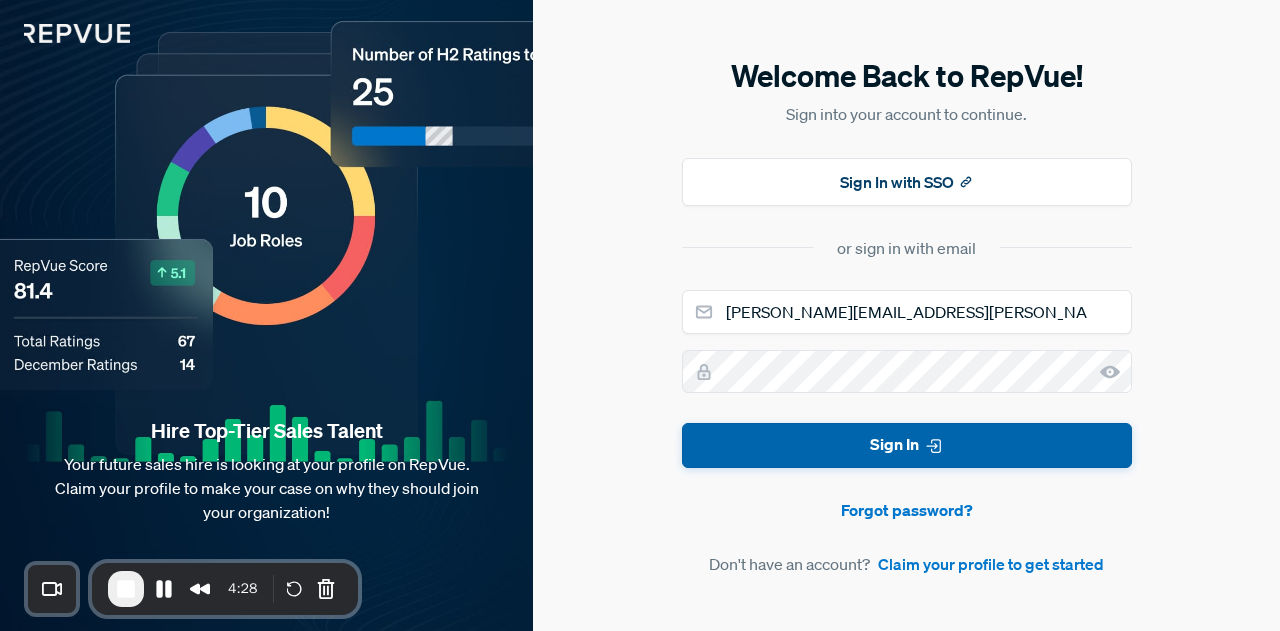 click on "Sign In" at bounding box center [907, 445] 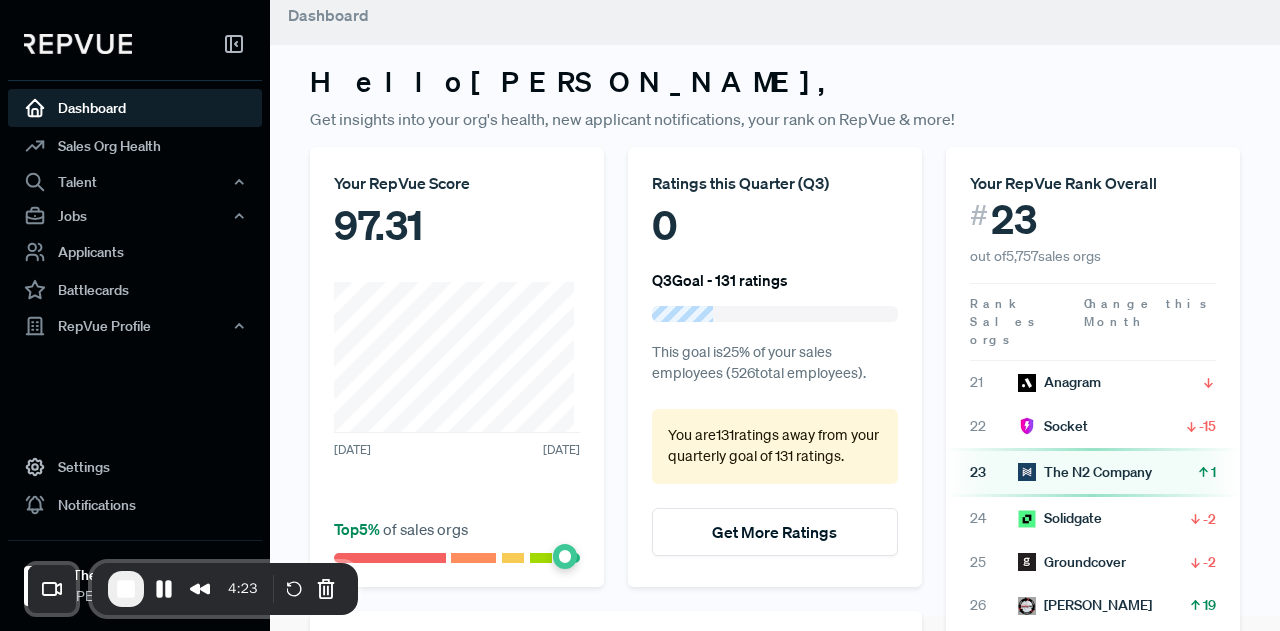 scroll, scrollTop: 0, scrollLeft: 0, axis: both 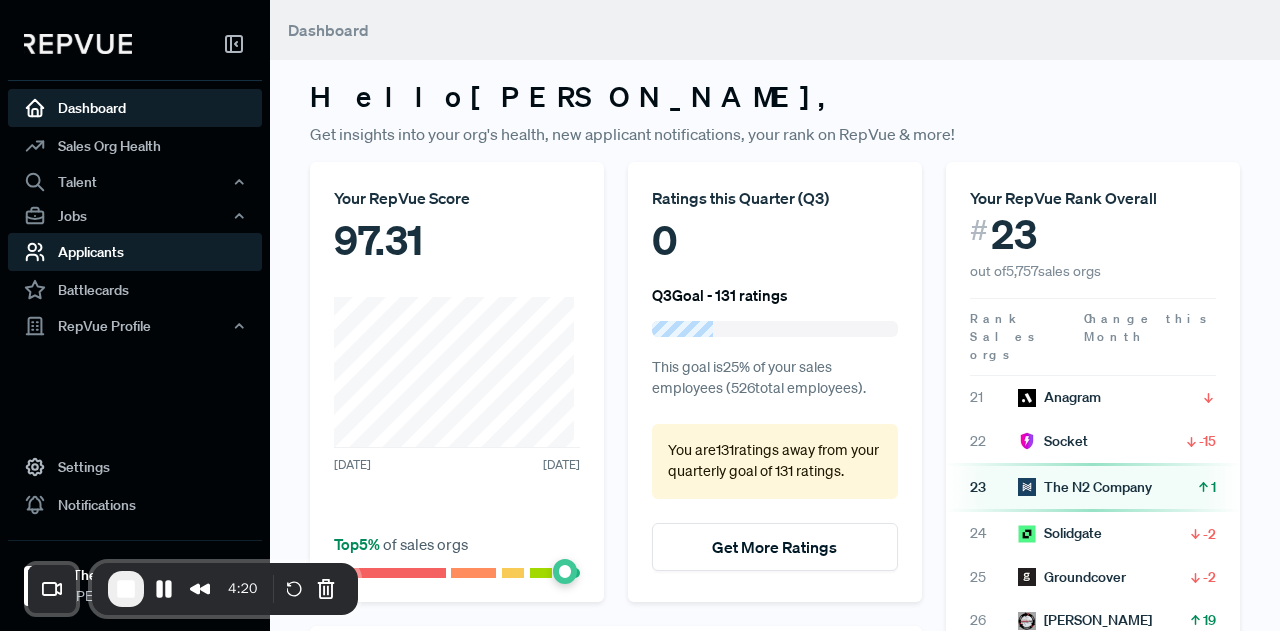 click on "Applicants" at bounding box center (135, 252) 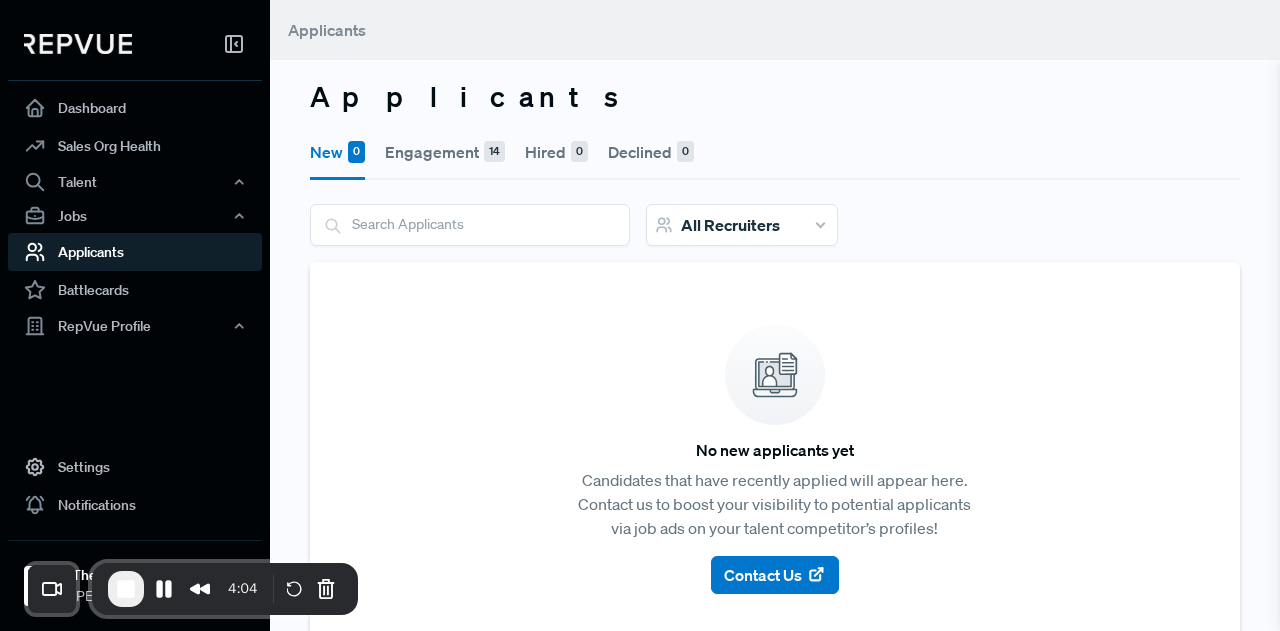 click on "Engagement  14" at bounding box center (445, 152) 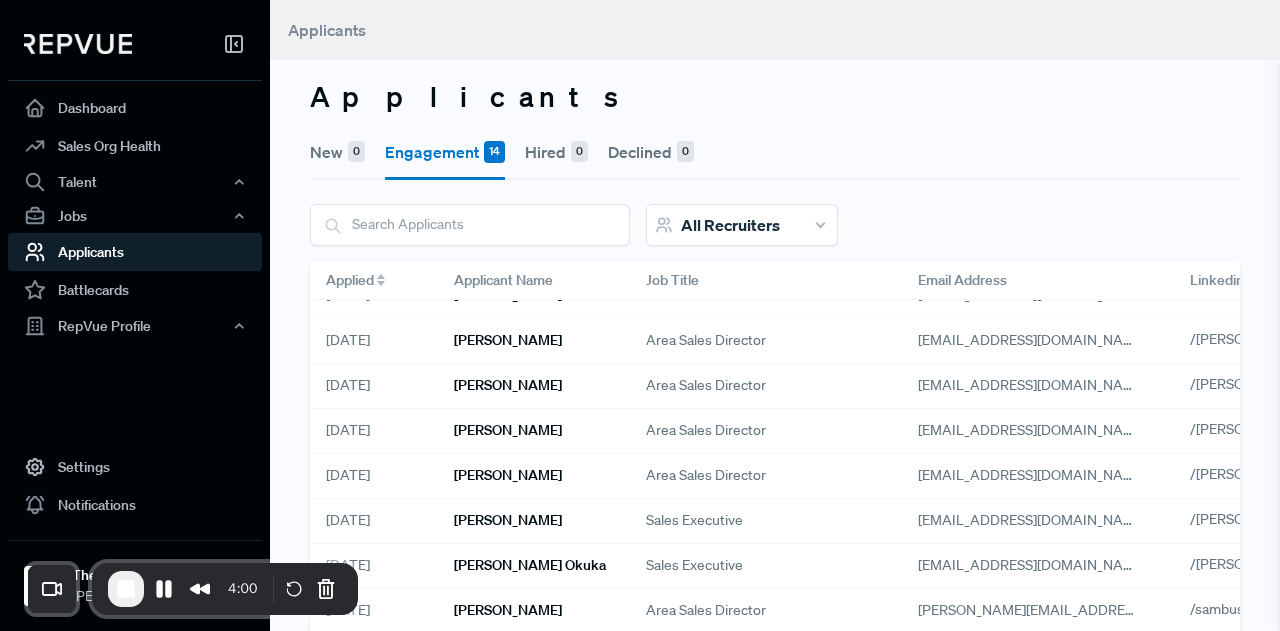 scroll, scrollTop: 28, scrollLeft: 0, axis: vertical 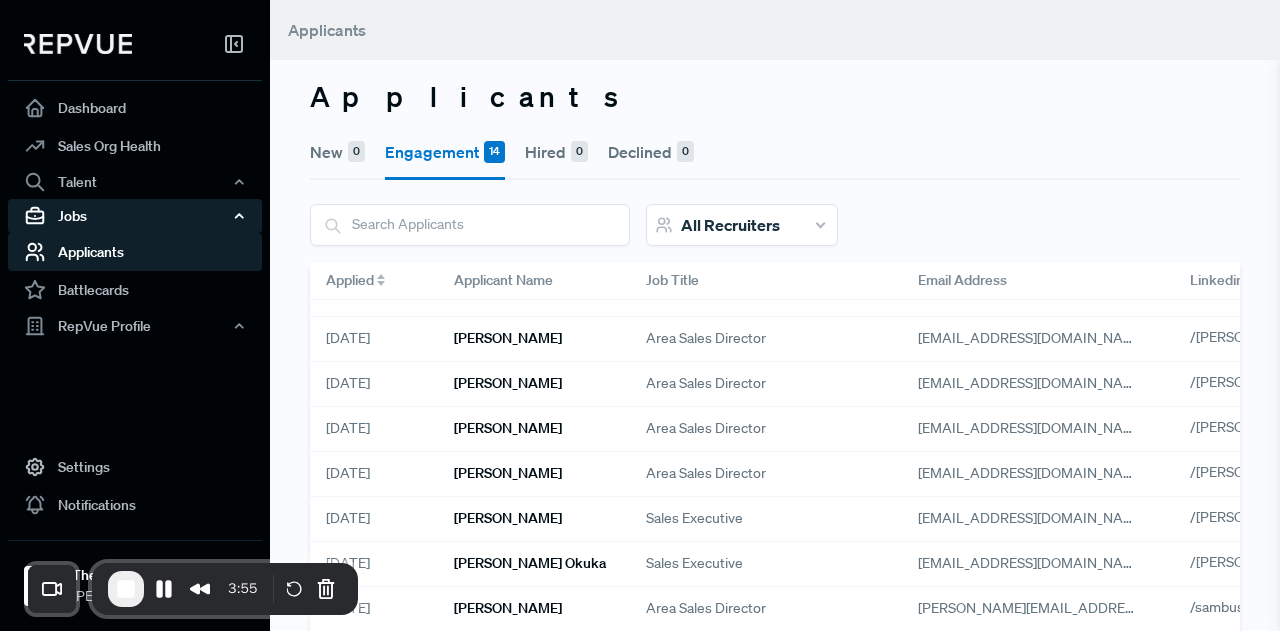 click on "Jobs" at bounding box center (135, 216) 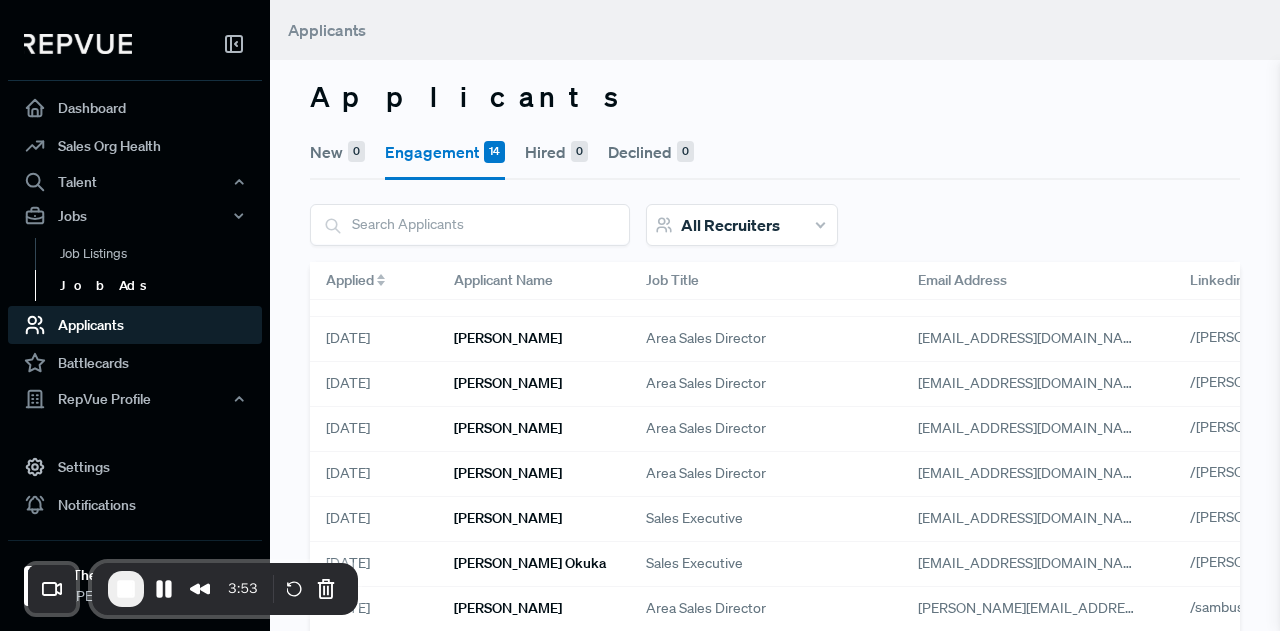 click on "Job Ads" at bounding box center (162, 286) 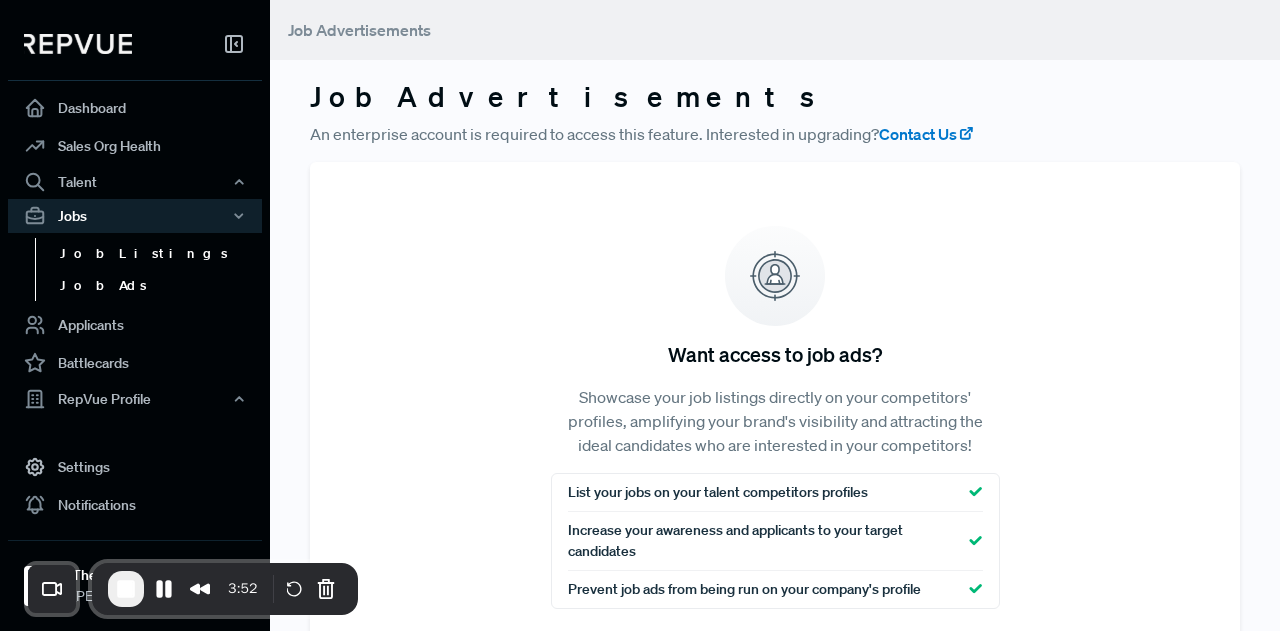 click on "Job Listings" at bounding box center [162, 254] 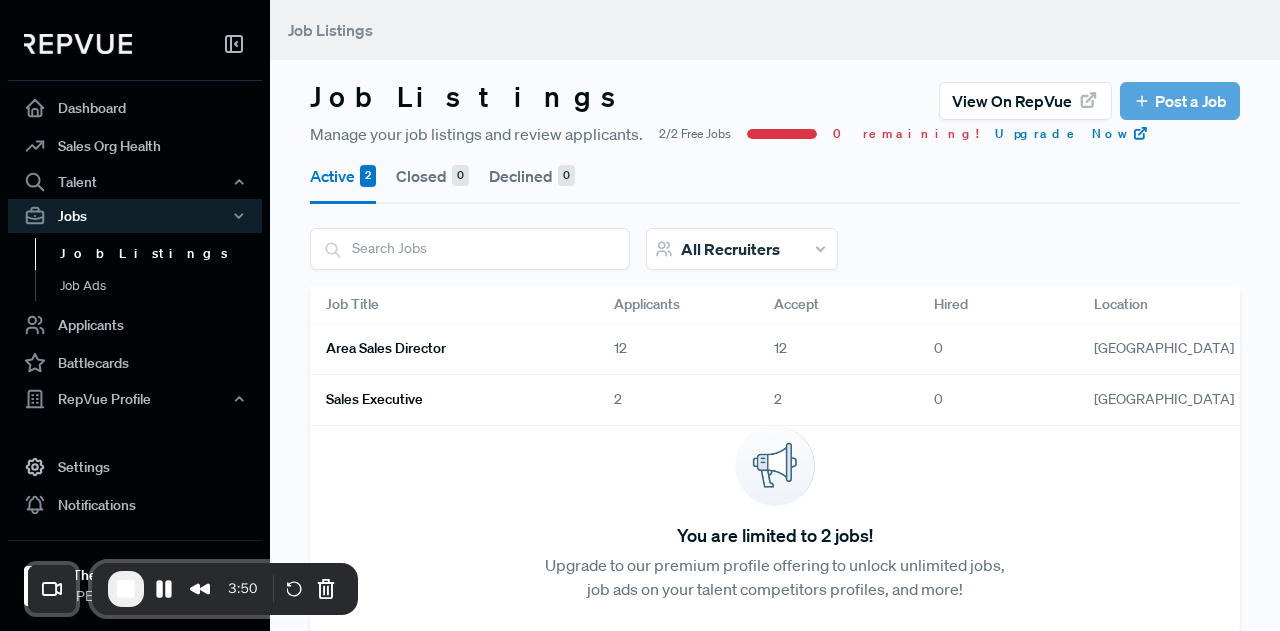 click on "Area Sales Director" at bounding box center [386, 348] 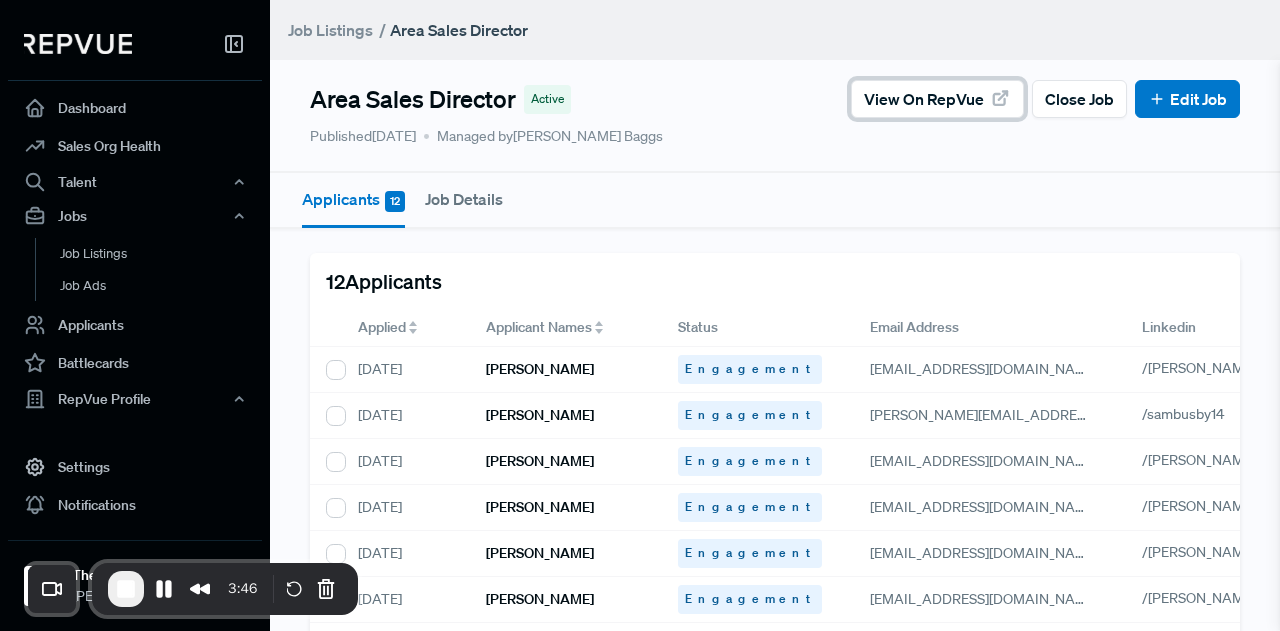 click on "View on RepVue" at bounding box center (924, 99) 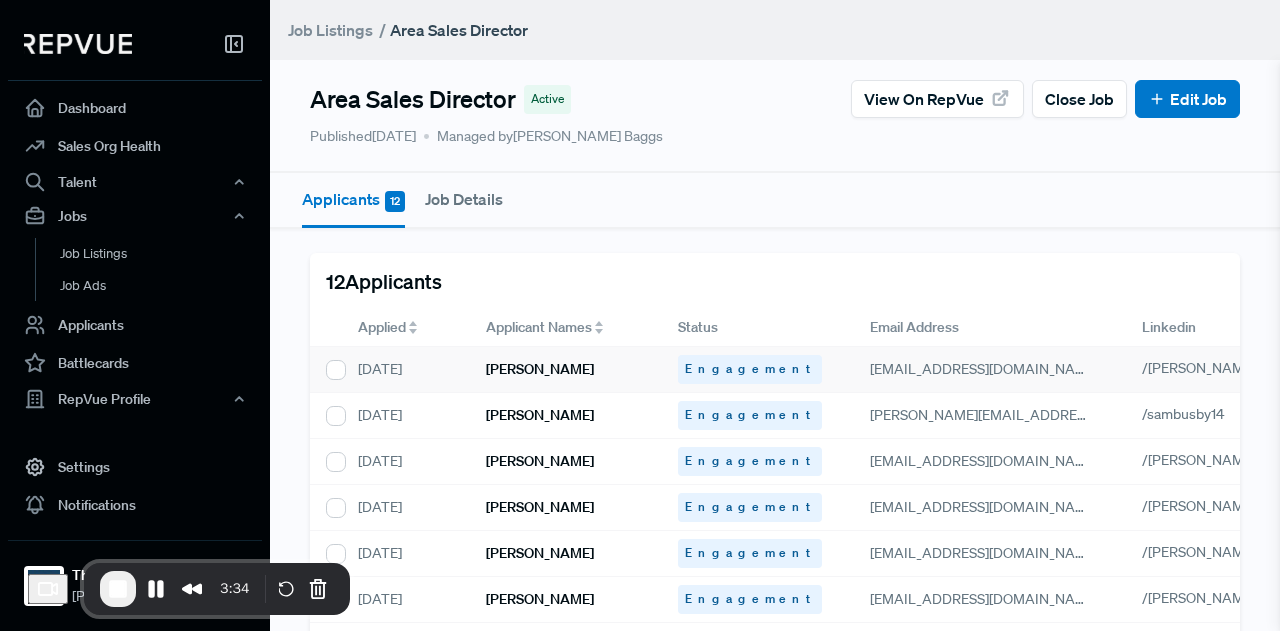 click on "[PERSON_NAME]" at bounding box center (540, 369) 